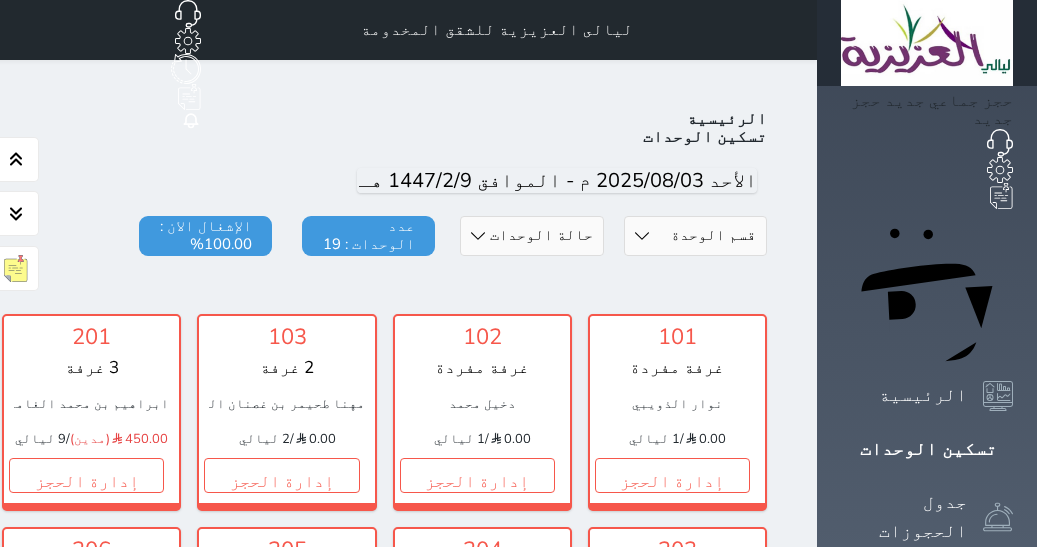 scroll, scrollTop: 0, scrollLeft: 0, axis: both 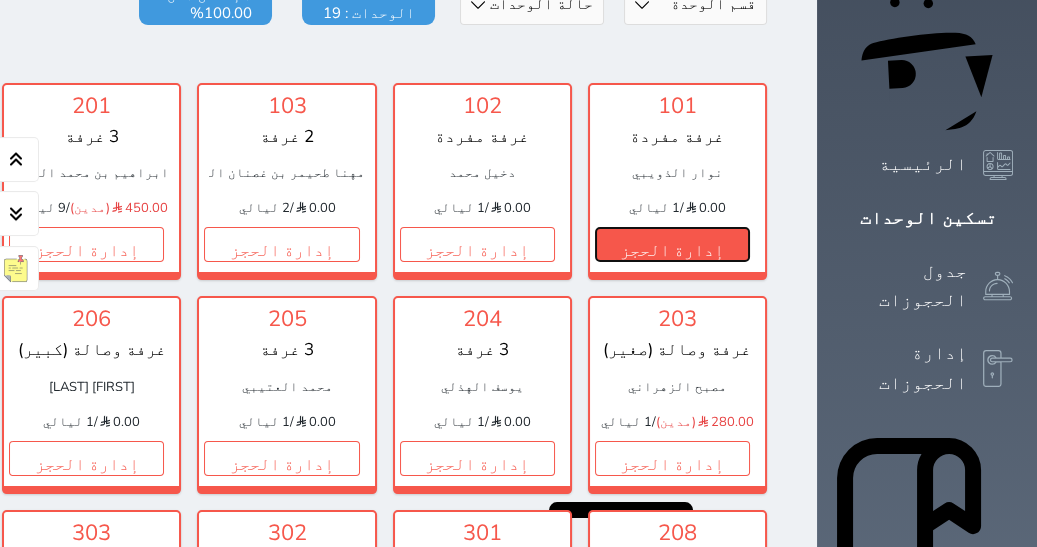 click on "إدارة الحجز" at bounding box center [672, 244] 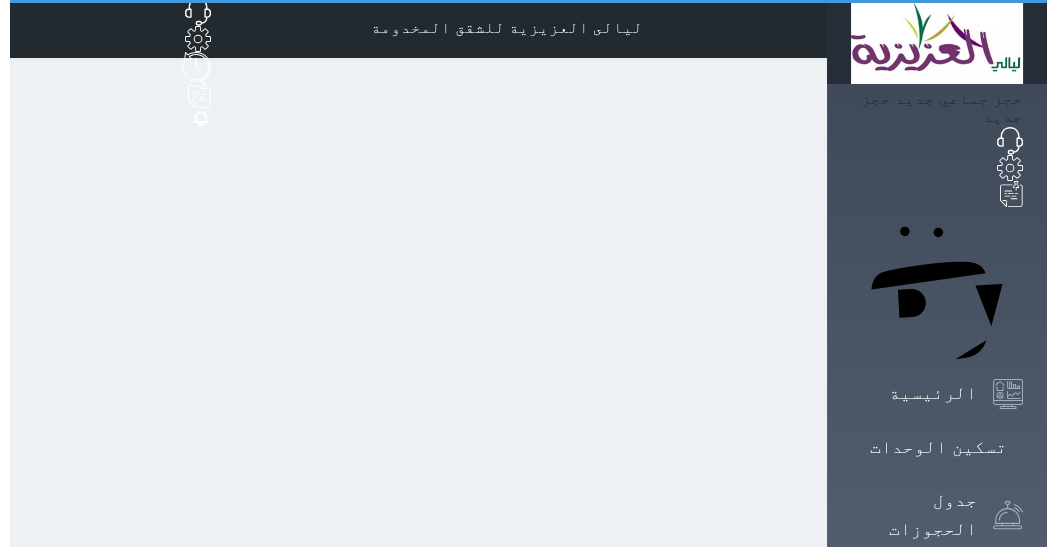scroll, scrollTop: 0, scrollLeft: 0, axis: both 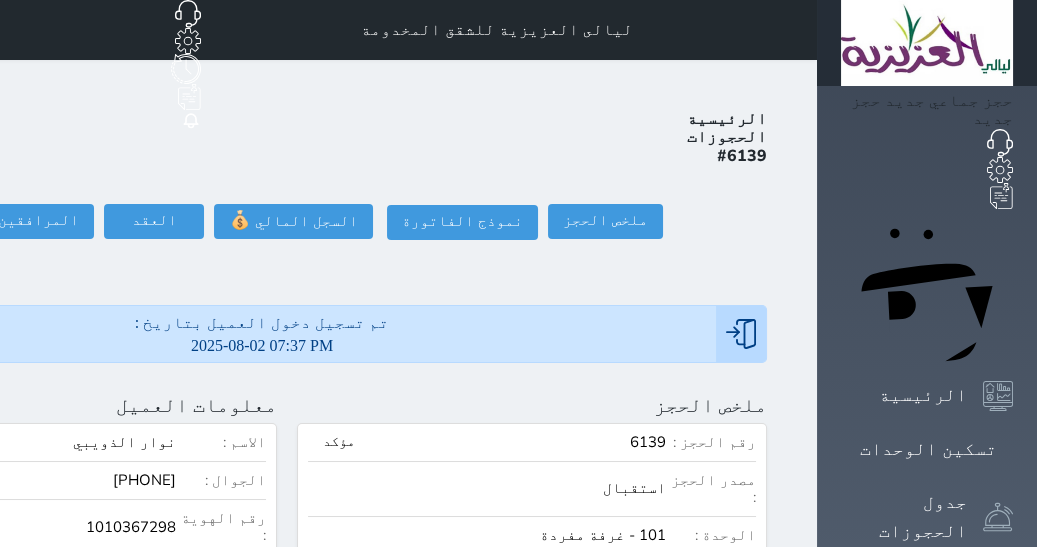 select 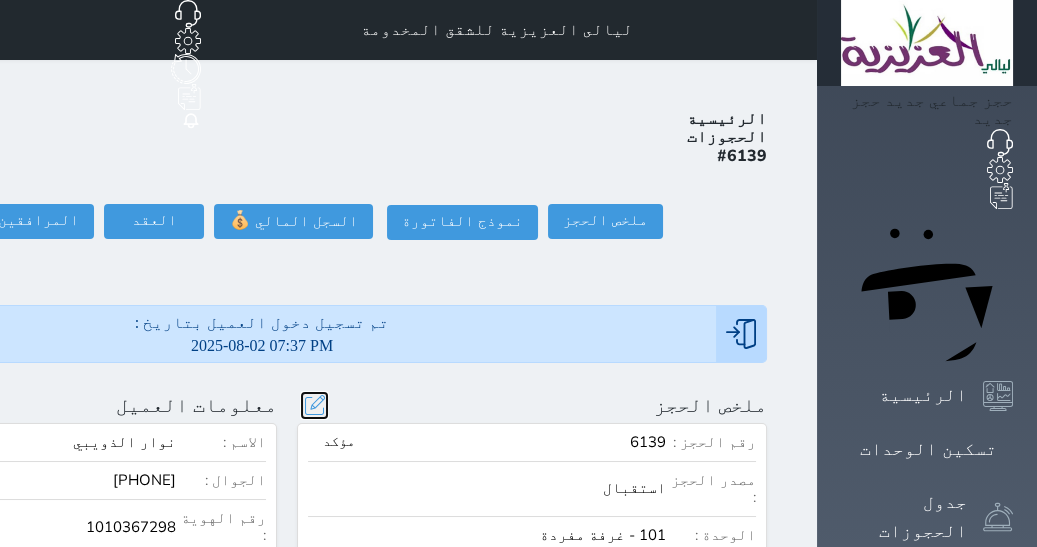 click at bounding box center [314, 405] 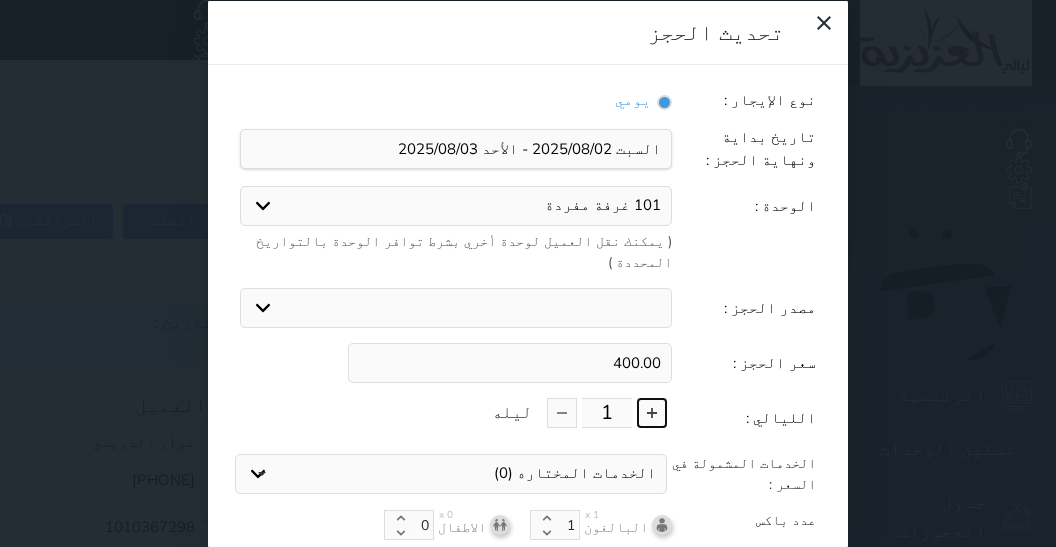 click at bounding box center [652, 413] 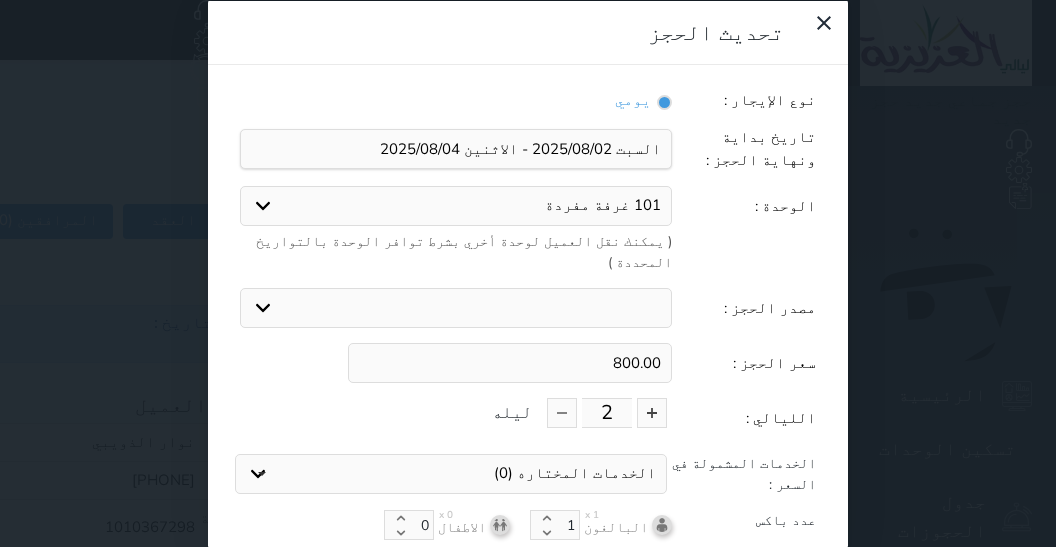 click on "800.00" at bounding box center [510, 363] 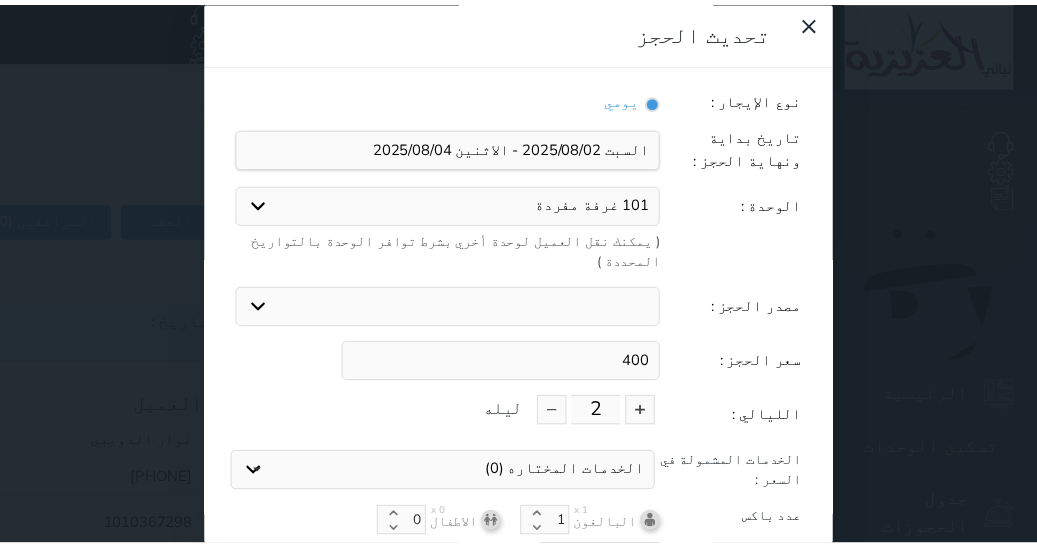 scroll, scrollTop: 47, scrollLeft: 0, axis: vertical 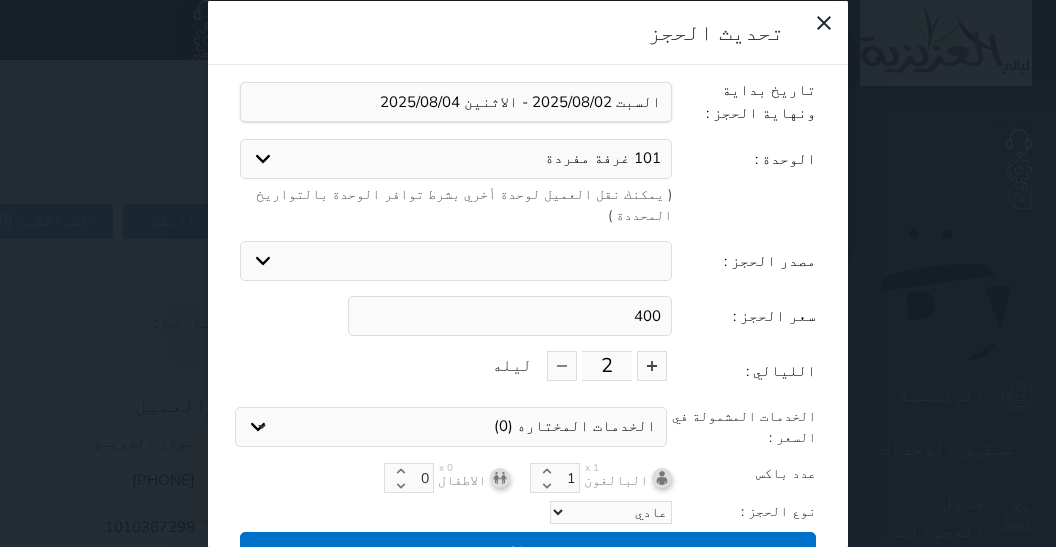type on "400" 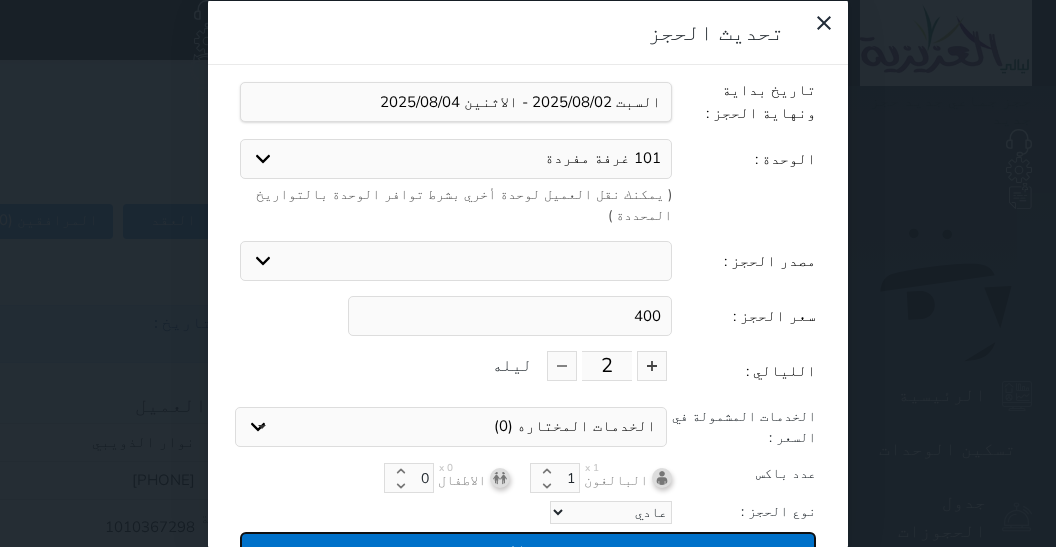 click on "تحديث الحجز" at bounding box center (528, 549) 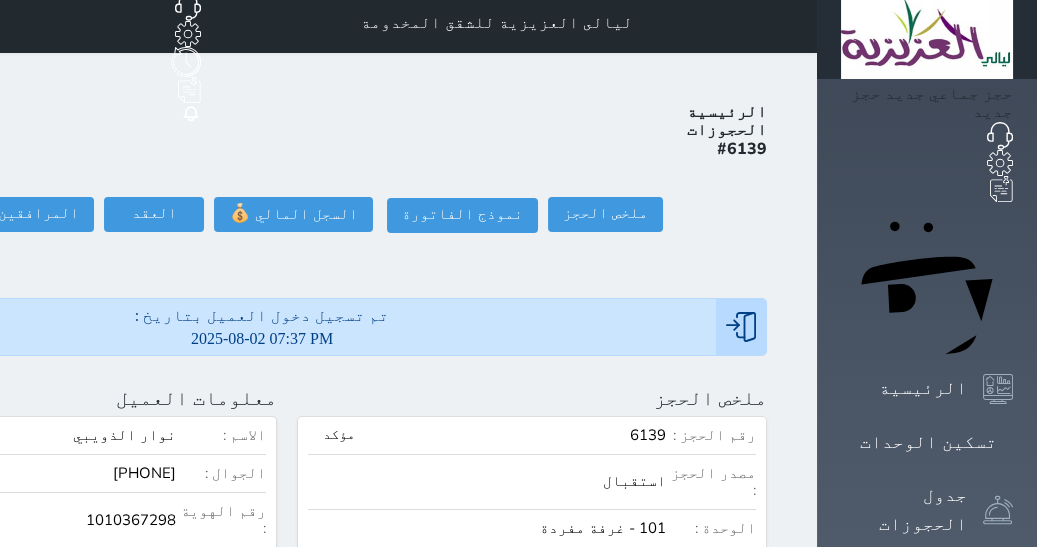 scroll, scrollTop: 0, scrollLeft: 0, axis: both 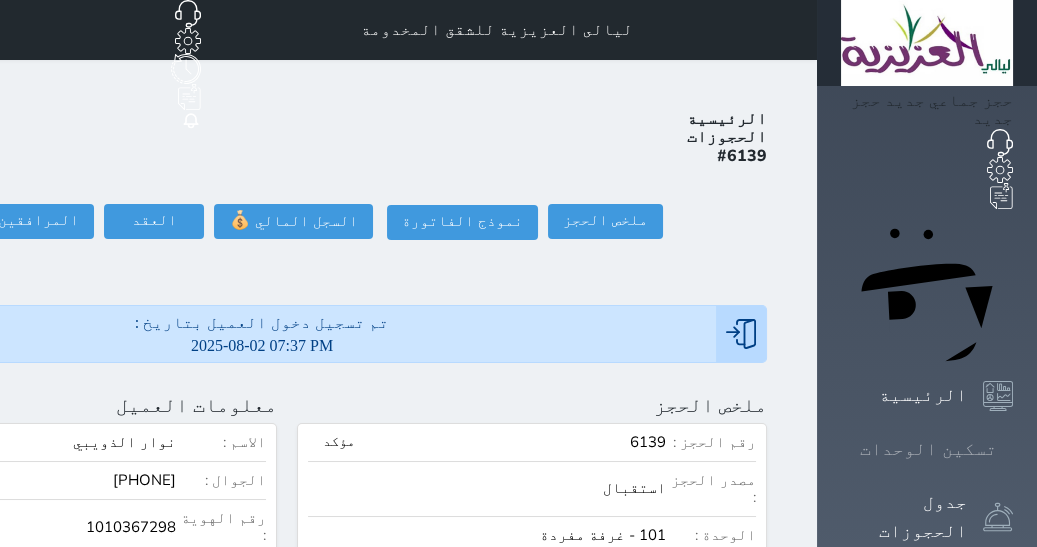 click on "تسكين الوحدات" at bounding box center [928, 449] 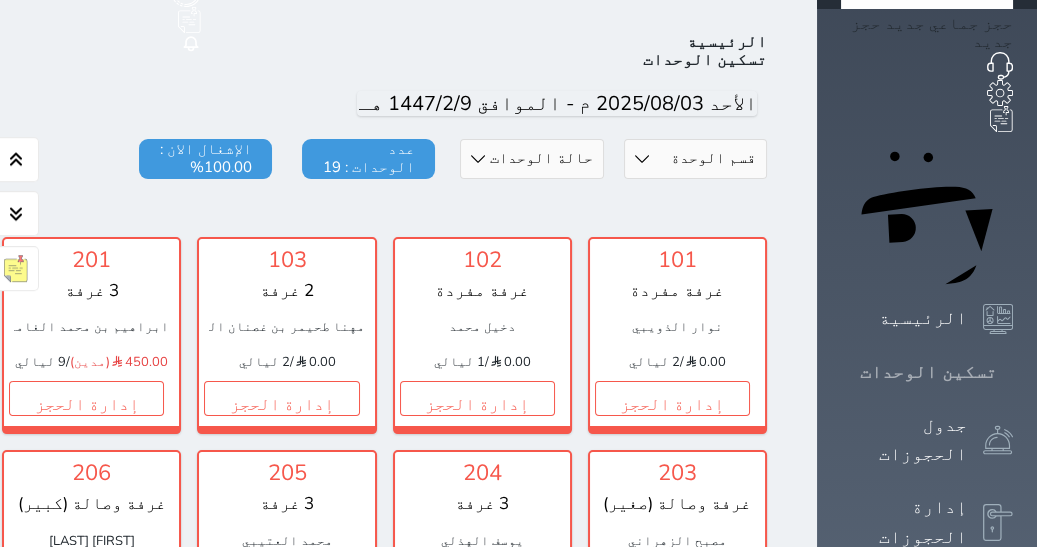 scroll, scrollTop: 77, scrollLeft: 0, axis: vertical 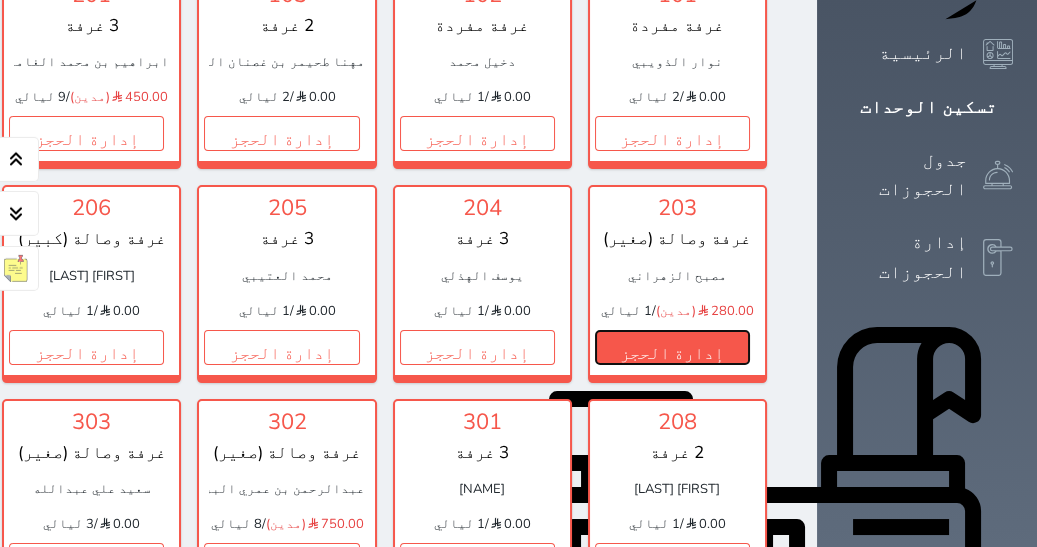 click on "إدارة الحجز" at bounding box center [672, 347] 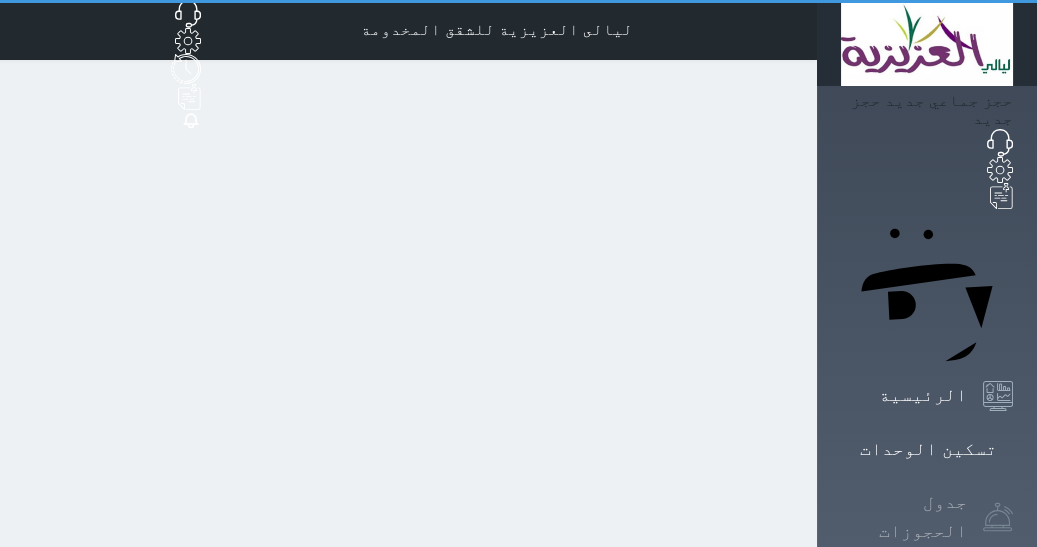scroll, scrollTop: 0, scrollLeft: 0, axis: both 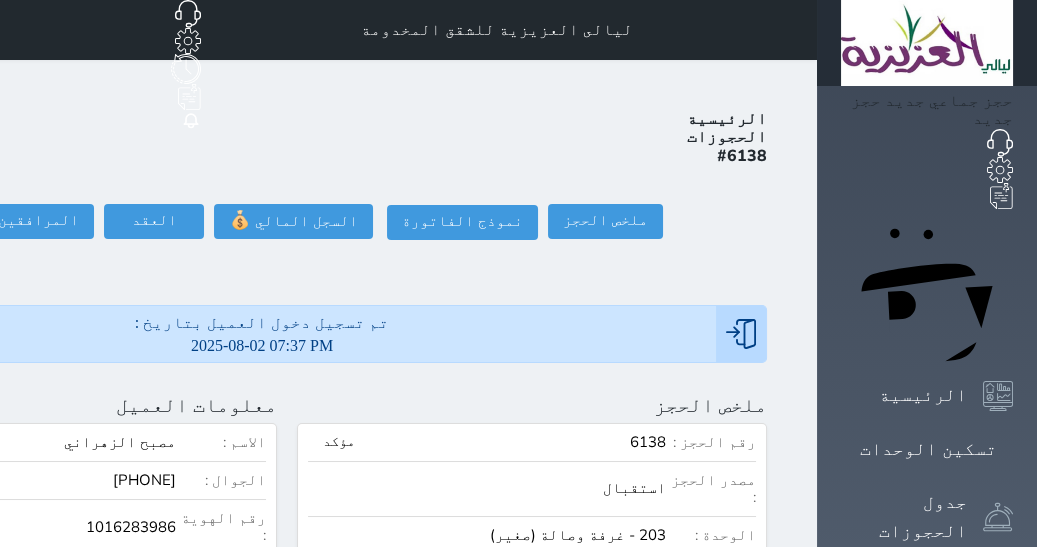 select 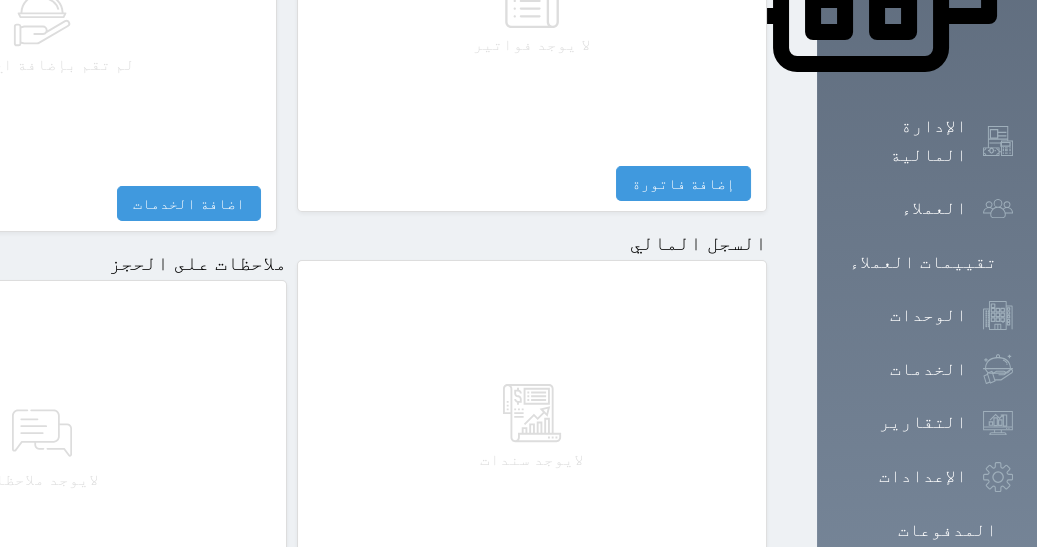 scroll, scrollTop: 1175, scrollLeft: 0, axis: vertical 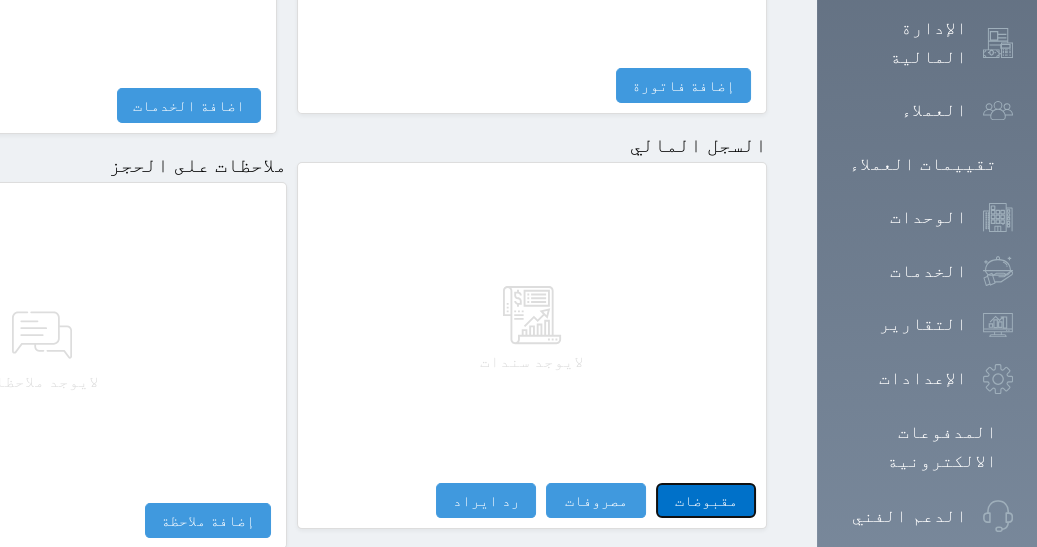 click on "مقبوضات" at bounding box center (706, 500) 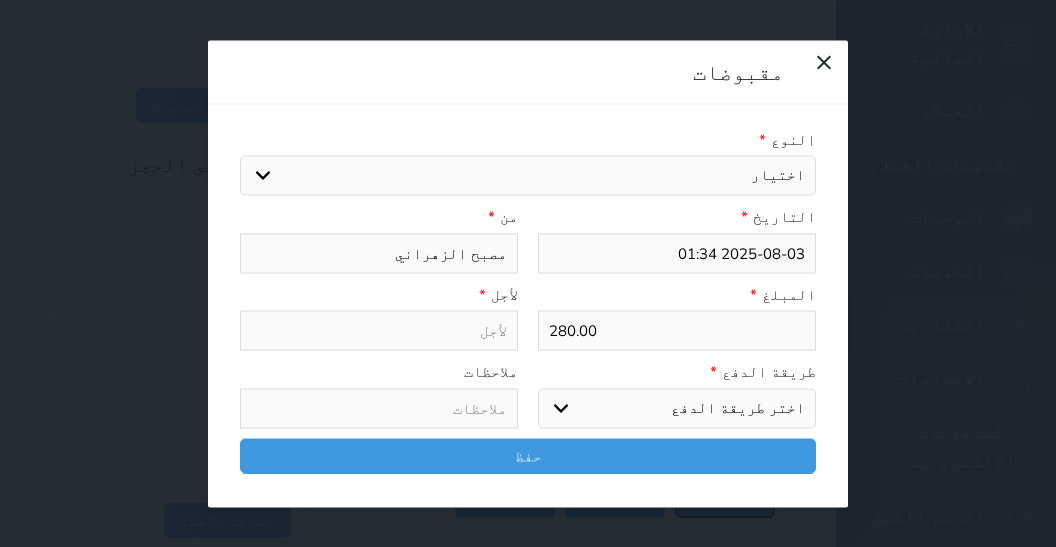 select 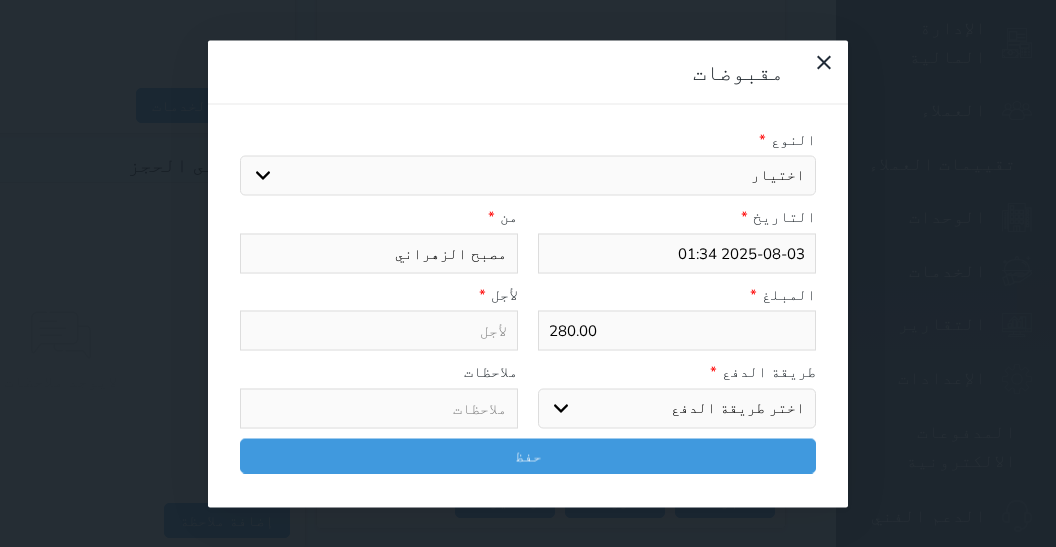 click on "اختيار   مقبوضات عامة قيمة إيجار فواتير تامين عربون لا ينطبق آخر مغسلة واي فاي - الإنترنت مواقف السيارات طعام الأغذية والمشروبات مشروبات المشروبات الباردة المشروبات الساخنة الإفطار غداء عشاء مخبز و كعك حمام سباحة الصالة الرياضية سبا و خدمات الجمال اختيار وإسقاط (خدمات النقل) ميني بار كابل - تلفزيون سرير إضافي تصفيف الشعر التسوق خدمات الجولات السياحية المنظمة خدمات الدليل السياحي" at bounding box center (528, 176) 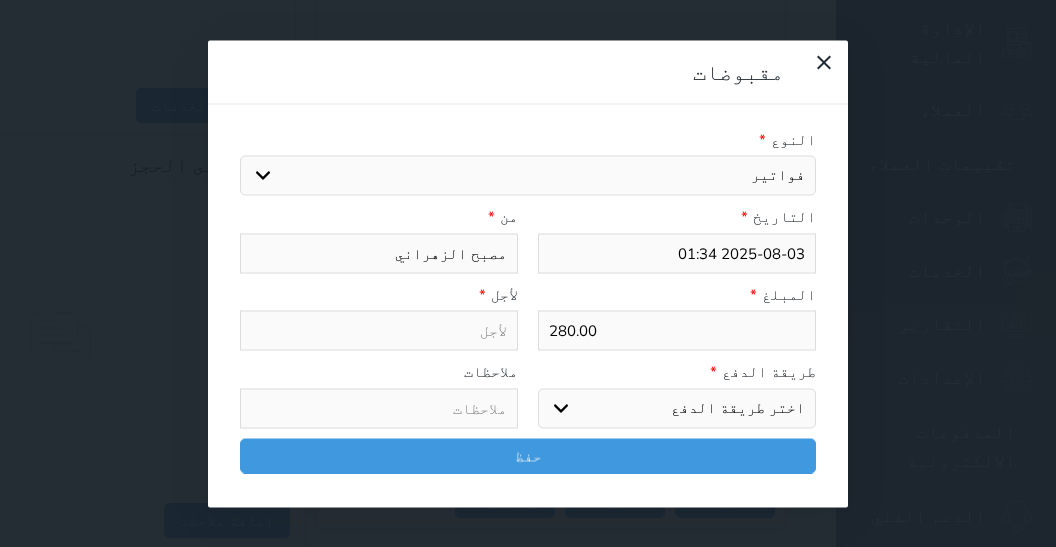 click on "فواتير" at bounding box center (0, 0) 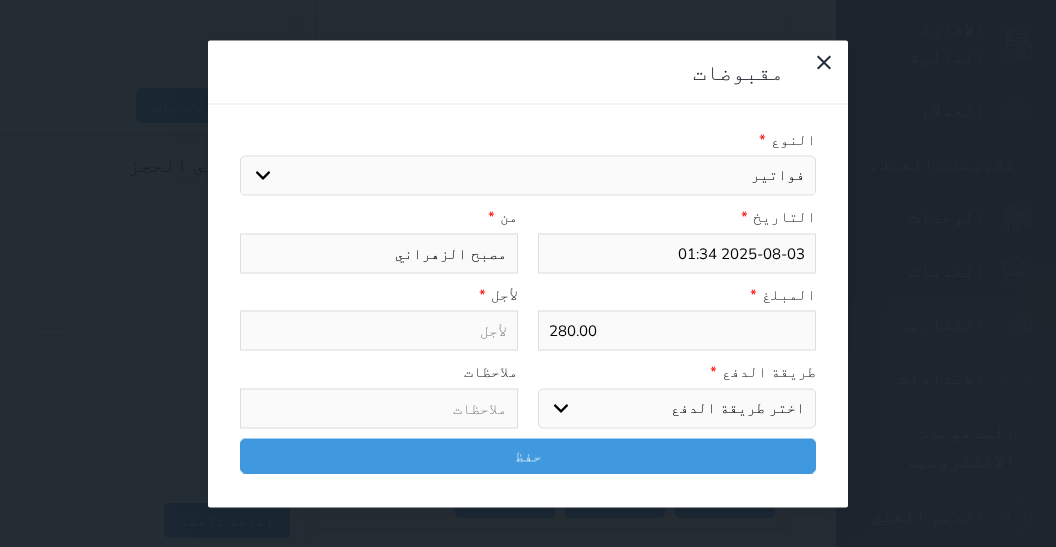 type on "فواتير - الوحدة - 203" 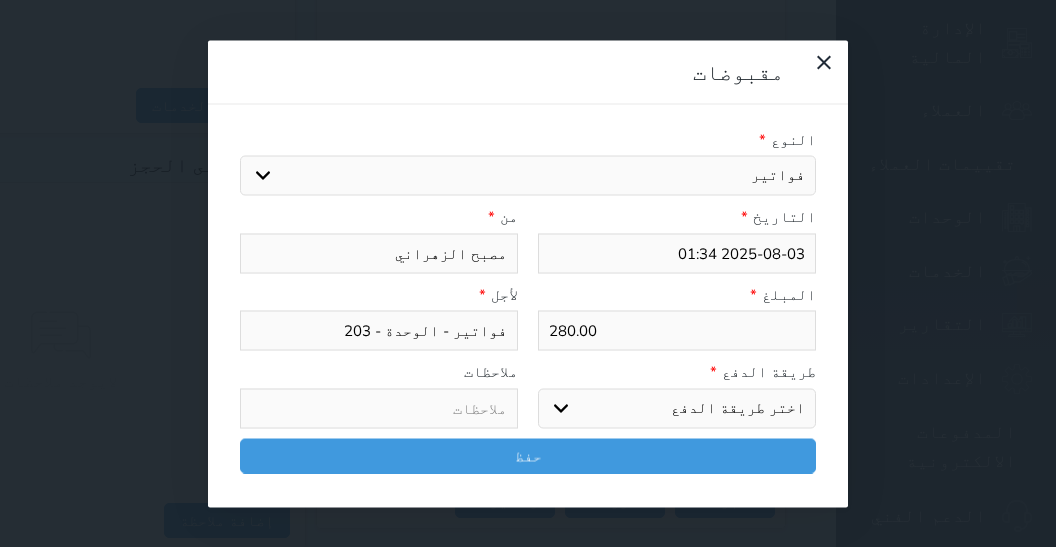 click on "اختر طريقة الدفع   دفع نقدى   تحويل بنكى   مدى   بطاقة ائتمان   آجل" at bounding box center (677, 408) 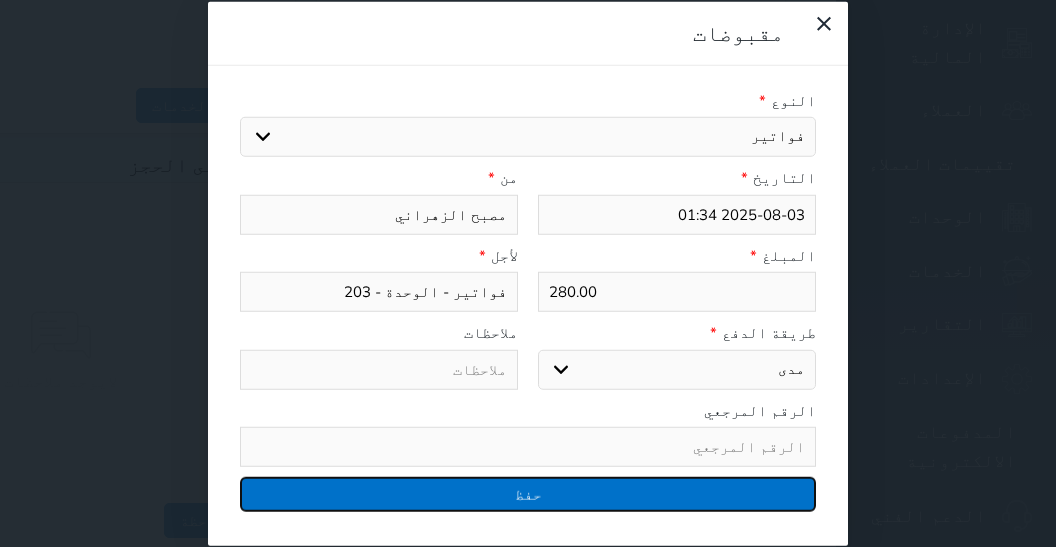 click on "حفظ" at bounding box center (528, 494) 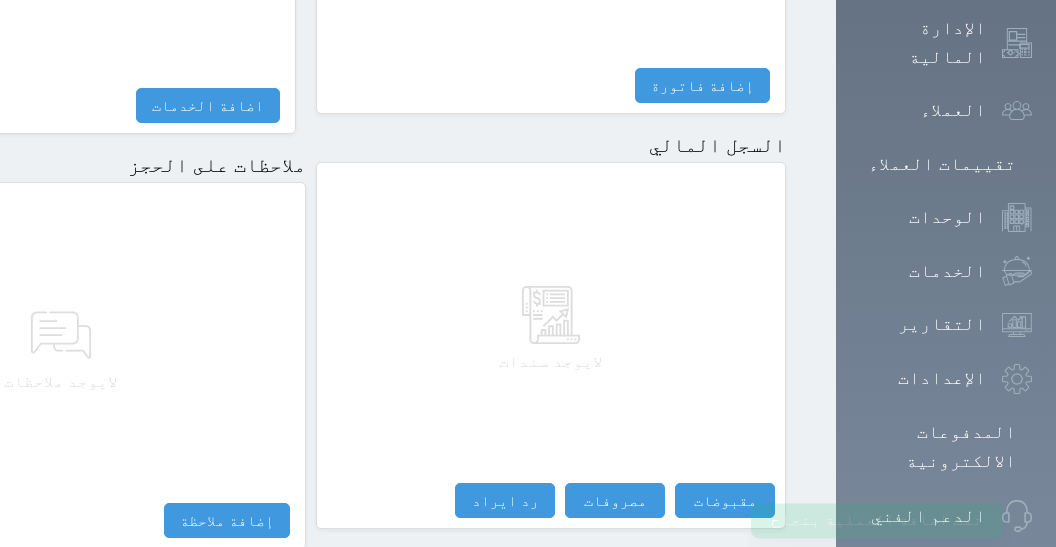 select 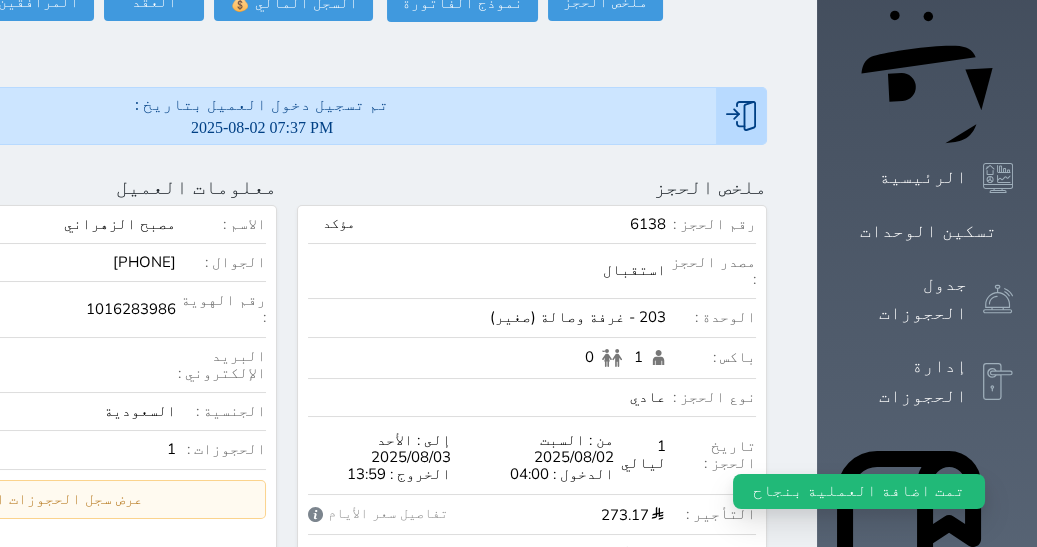 scroll, scrollTop: 0, scrollLeft: 0, axis: both 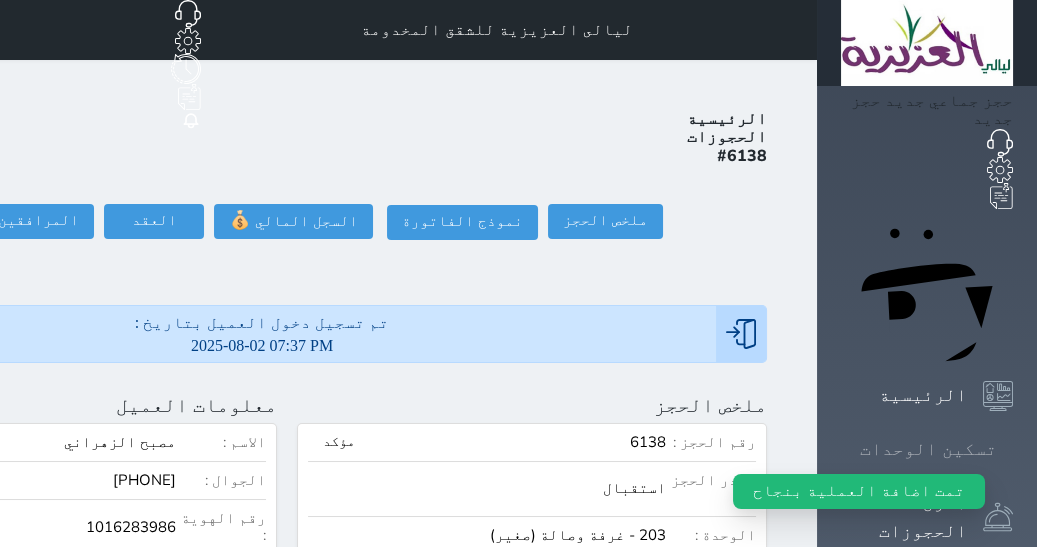 click on "تسكين الوحدات" at bounding box center [927, 449] 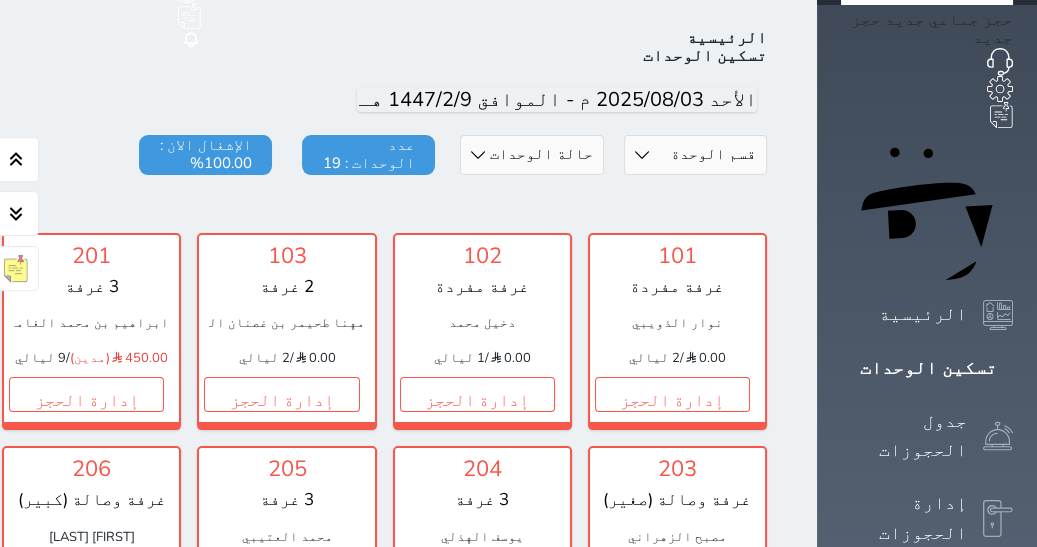 scroll, scrollTop: 0, scrollLeft: 0, axis: both 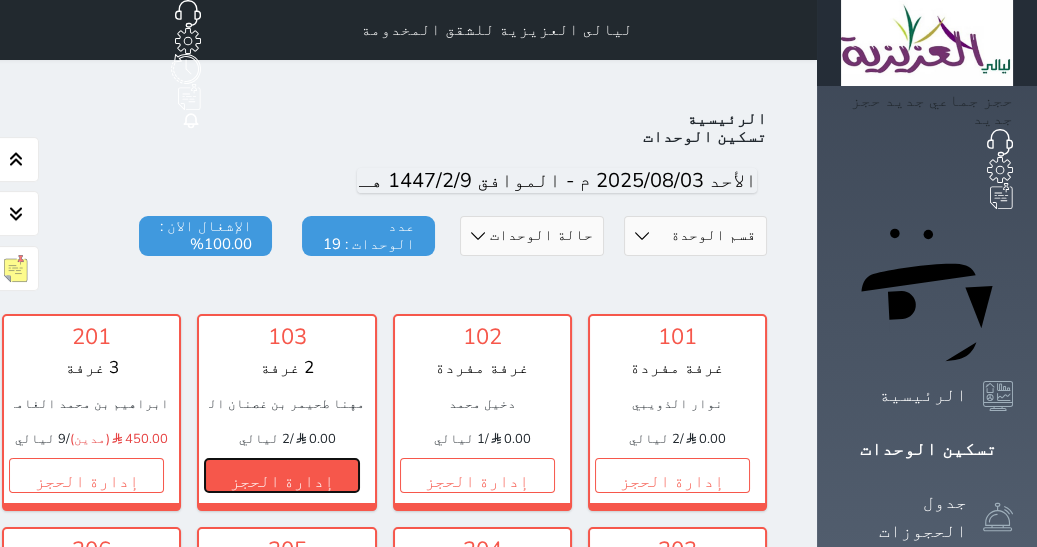 click on "إدارة الحجز" at bounding box center (281, 475) 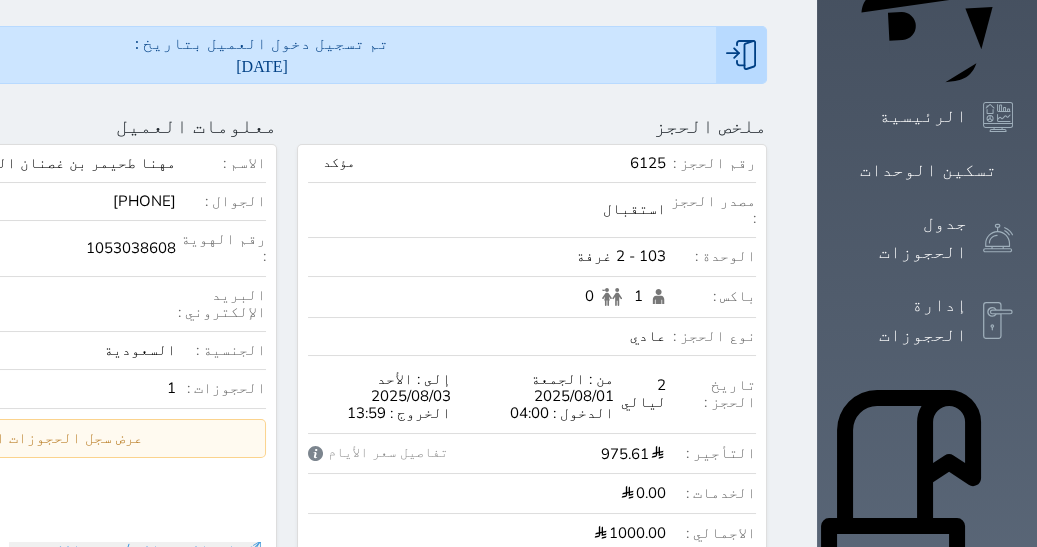scroll, scrollTop: 0, scrollLeft: 0, axis: both 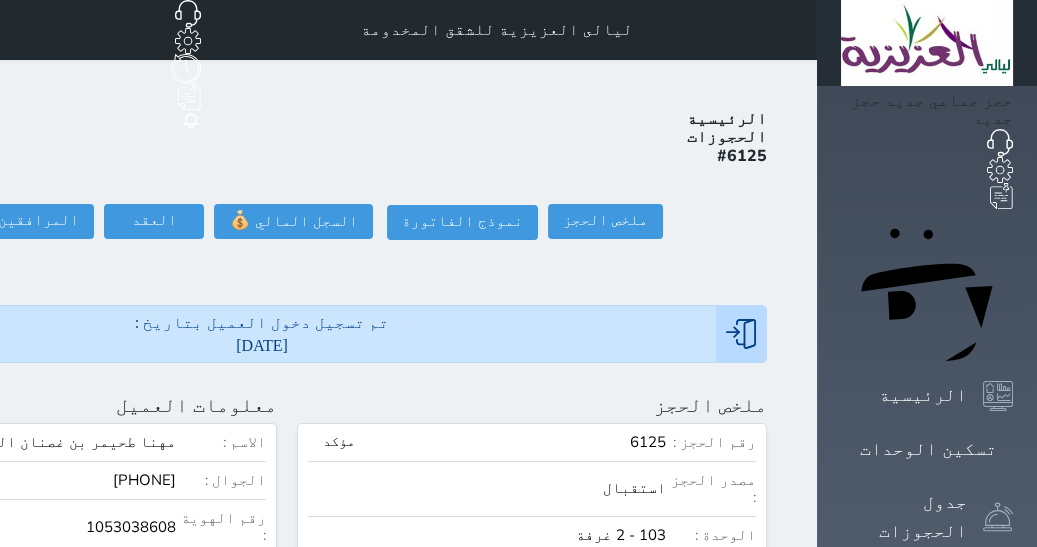 click on "حجز جماعي جديد   حجز جديد             الرئيسية     تسكين الوحدات     جدول الحجوزات     إدارة الحجوزات     POS     الإدارة المالية     العملاء     تقييمات العملاء     الوحدات     الخدمات     التقارير     الإعدادات                                 المدفوعات الالكترونية     الدعم الفني" at bounding box center [927, 948] 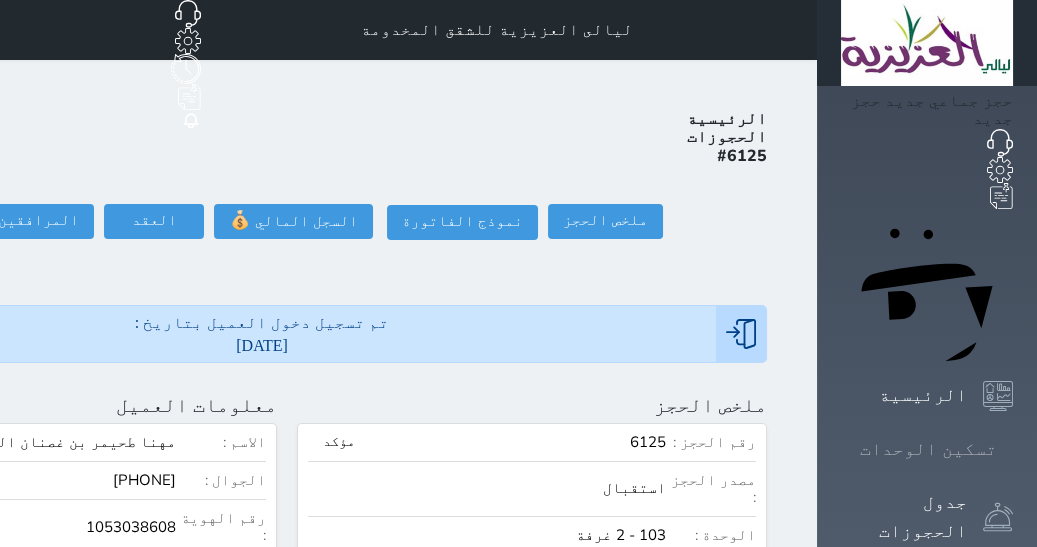 click on "تسكين الوحدات" at bounding box center [927, 449] 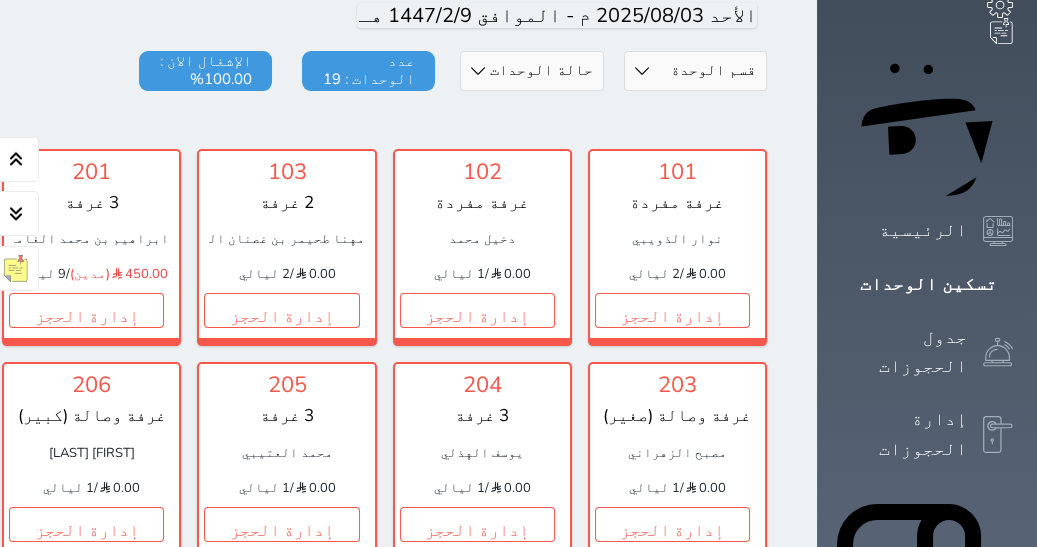 scroll, scrollTop: 167, scrollLeft: 0, axis: vertical 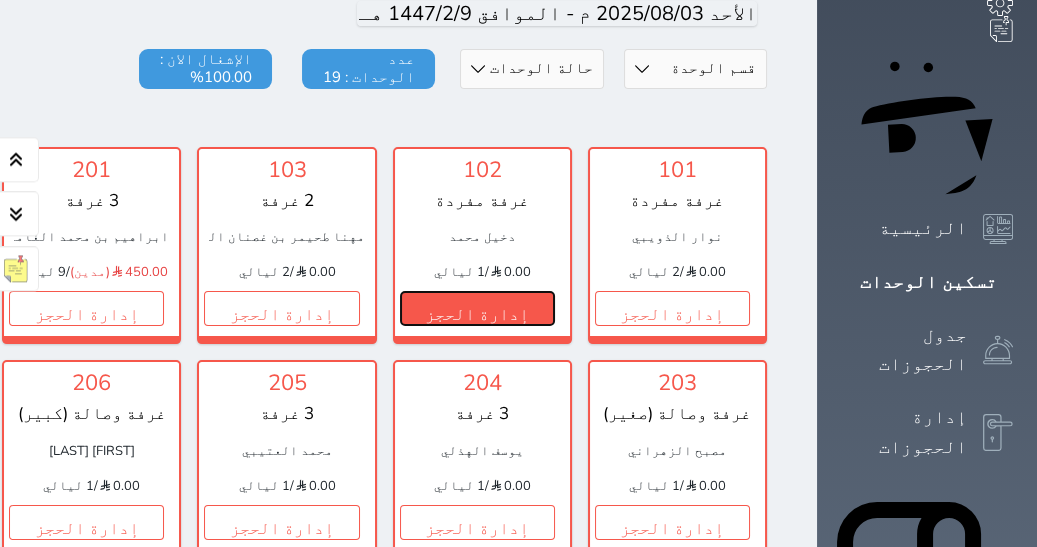 click on "إدارة الحجز" at bounding box center (477, 308) 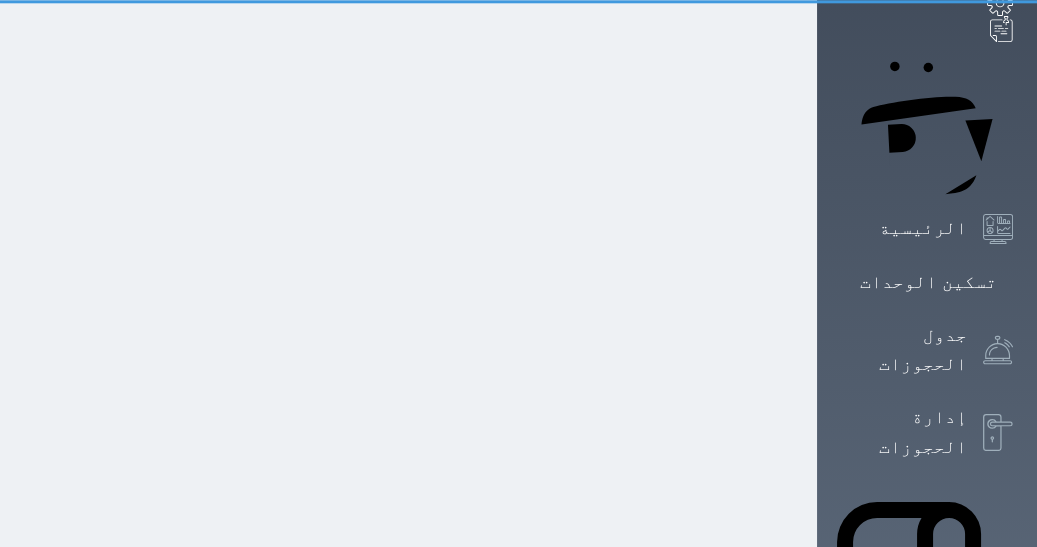 scroll, scrollTop: 0, scrollLeft: 0, axis: both 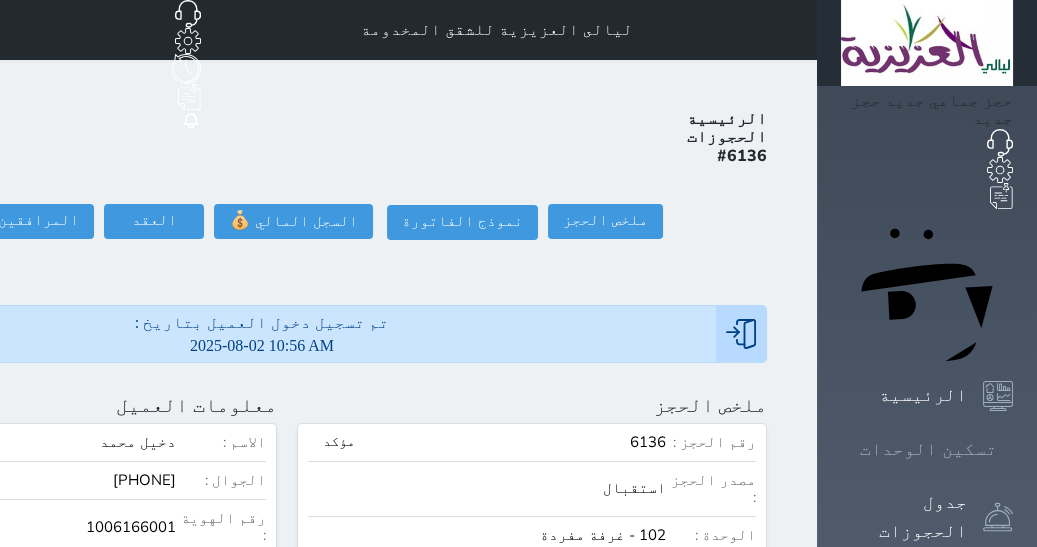 click on "تسكين الوحدات" at bounding box center (928, 449) 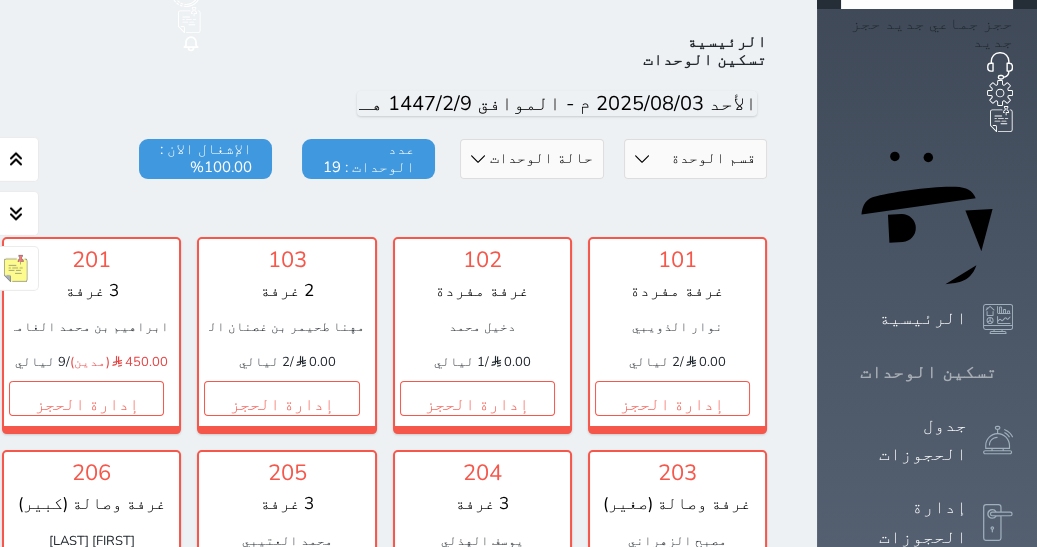 scroll, scrollTop: 77, scrollLeft: 0, axis: vertical 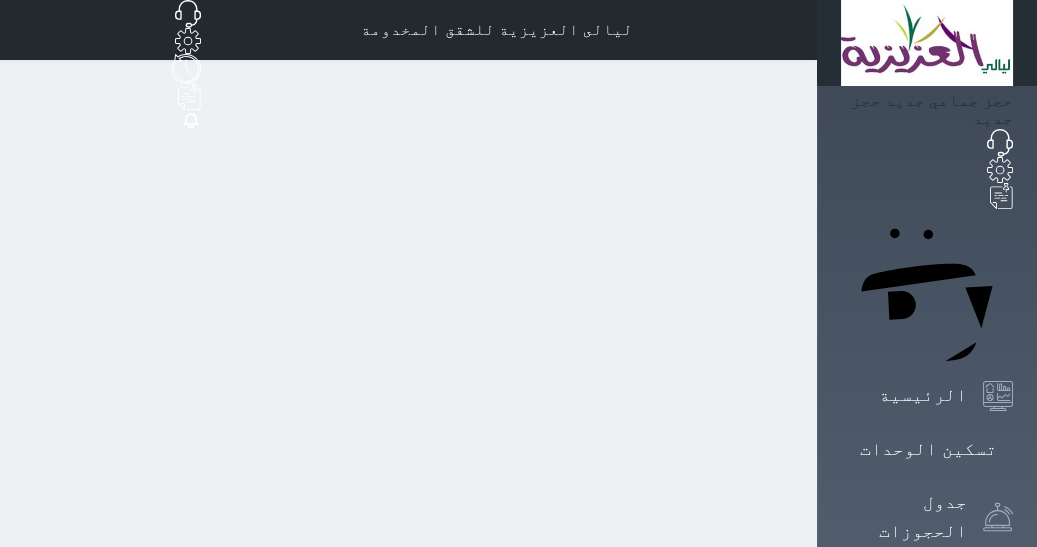 select on "1" 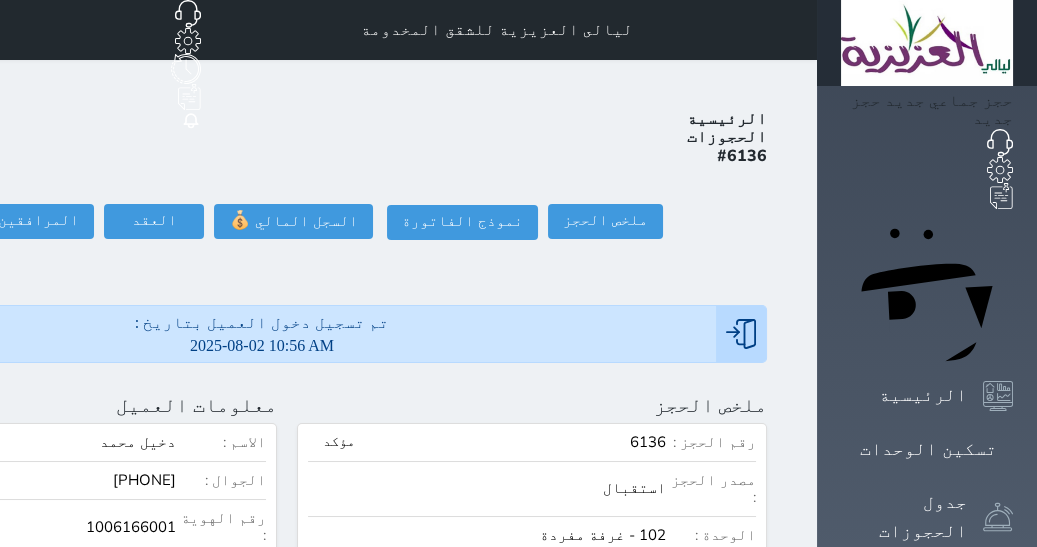 click at bounding box center (-176, 405) 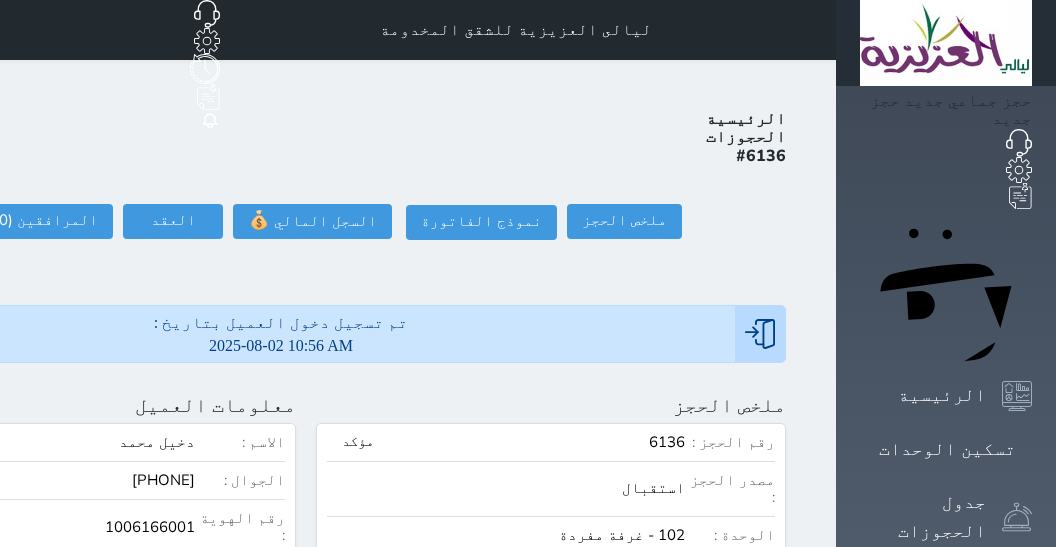 select on "113" 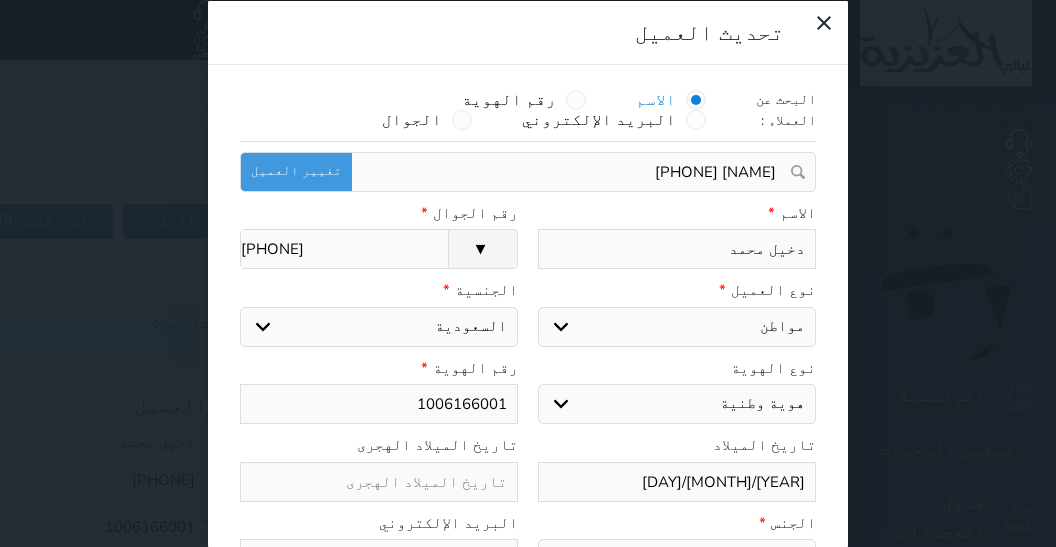 scroll, scrollTop: 65, scrollLeft: 0, axis: vertical 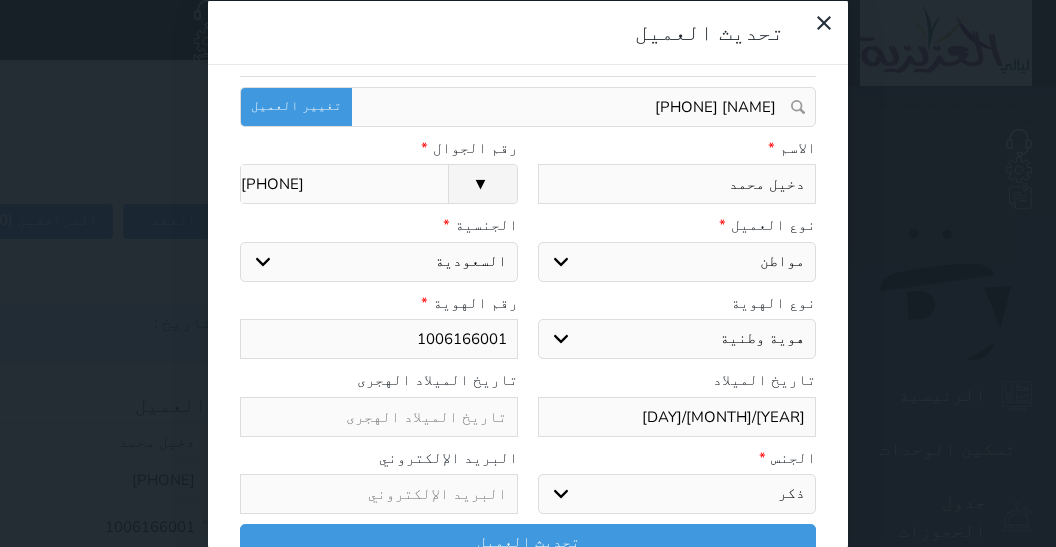 click on "1006166001" at bounding box center [379, 339] 